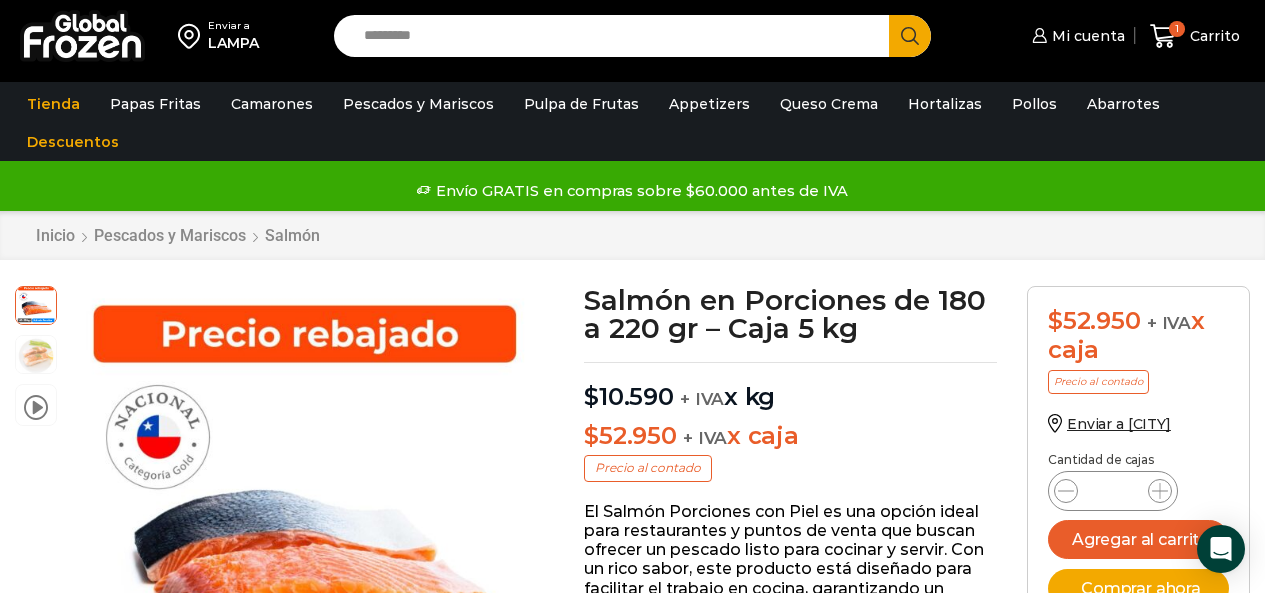 scroll, scrollTop: 1, scrollLeft: 0, axis: vertical 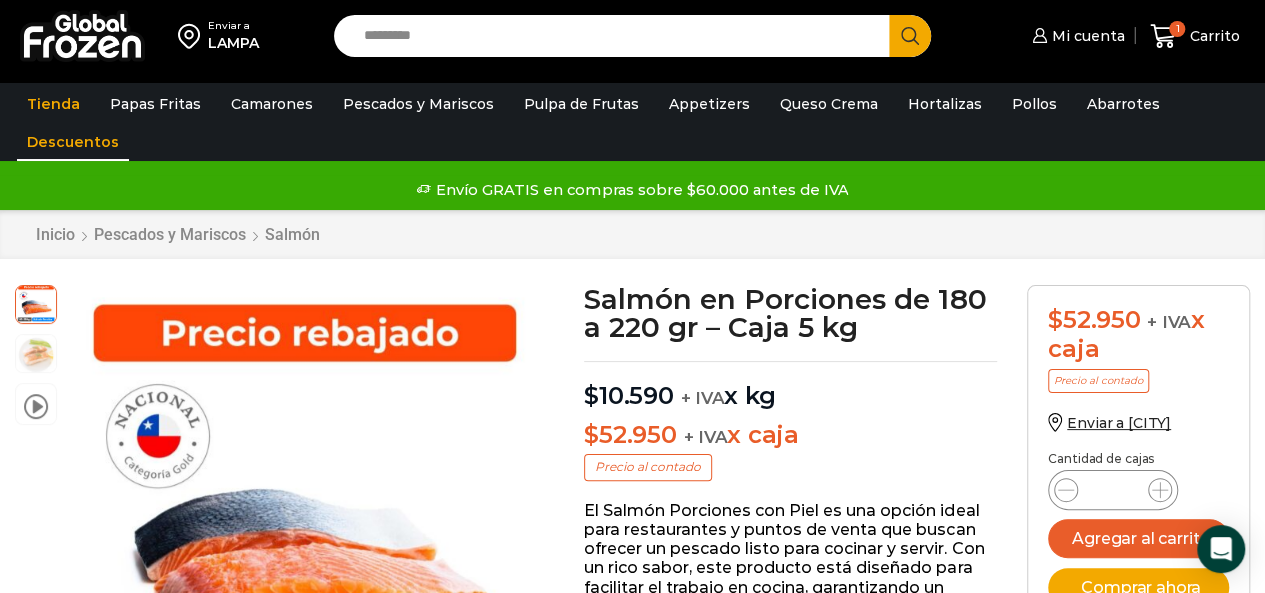 click on "Descuentos" at bounding box center (73, 142) 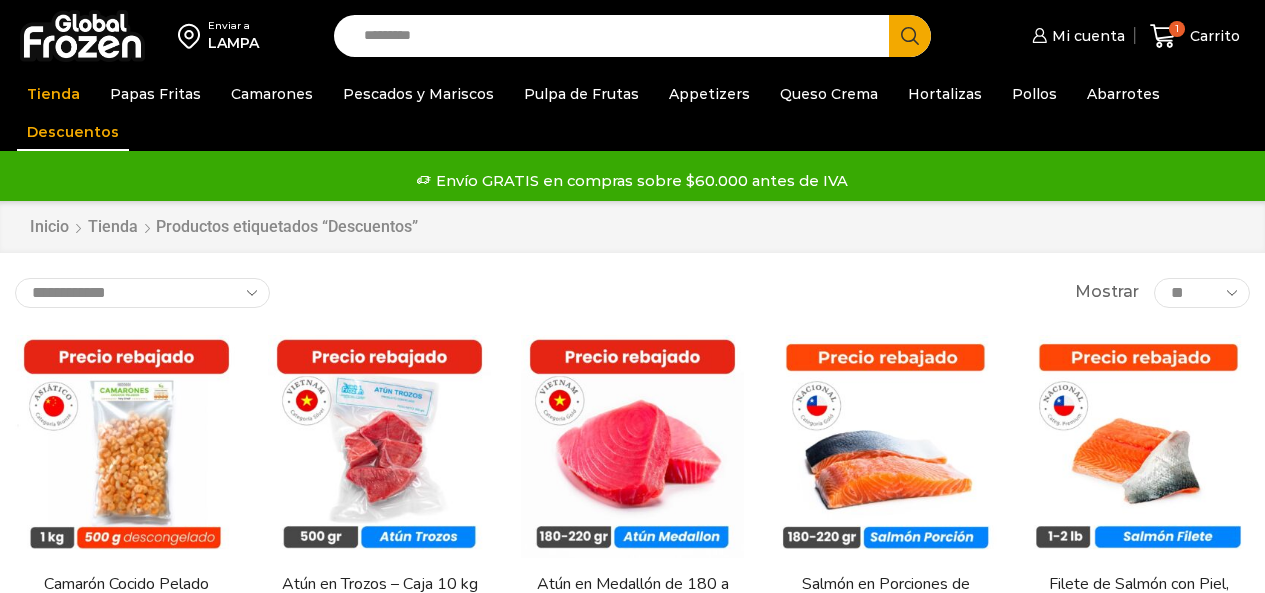 scroll, scrollTop: 0, scrollLeft: 0, axis: both 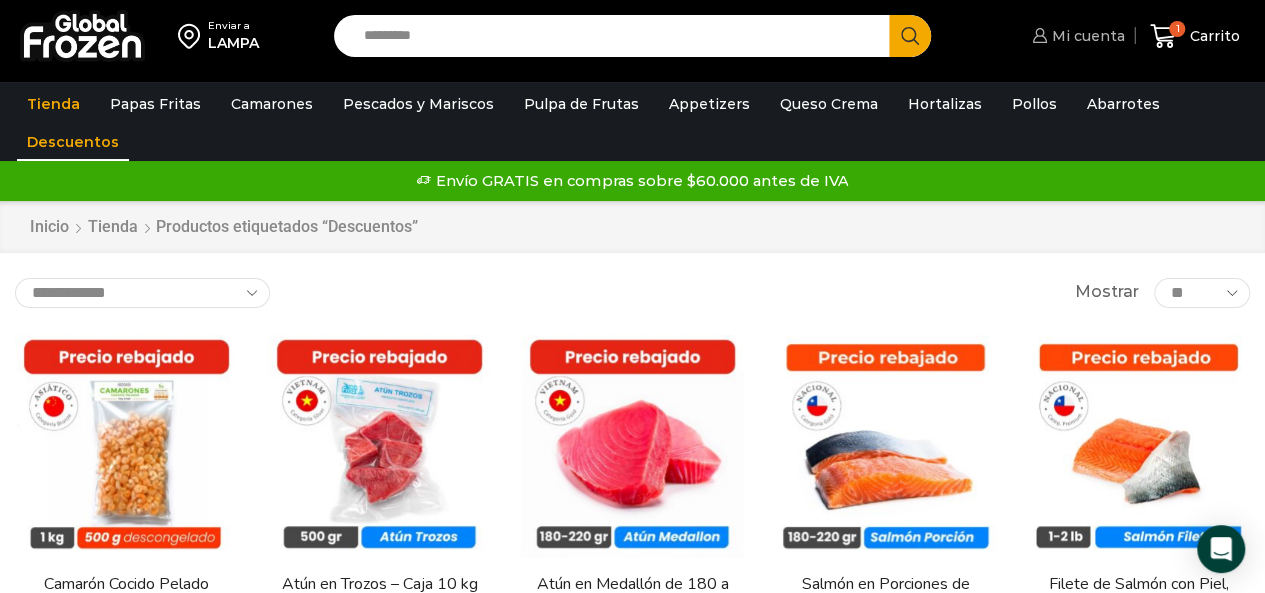 click on "Mi cuenta" at bounding box center (1086, 36) 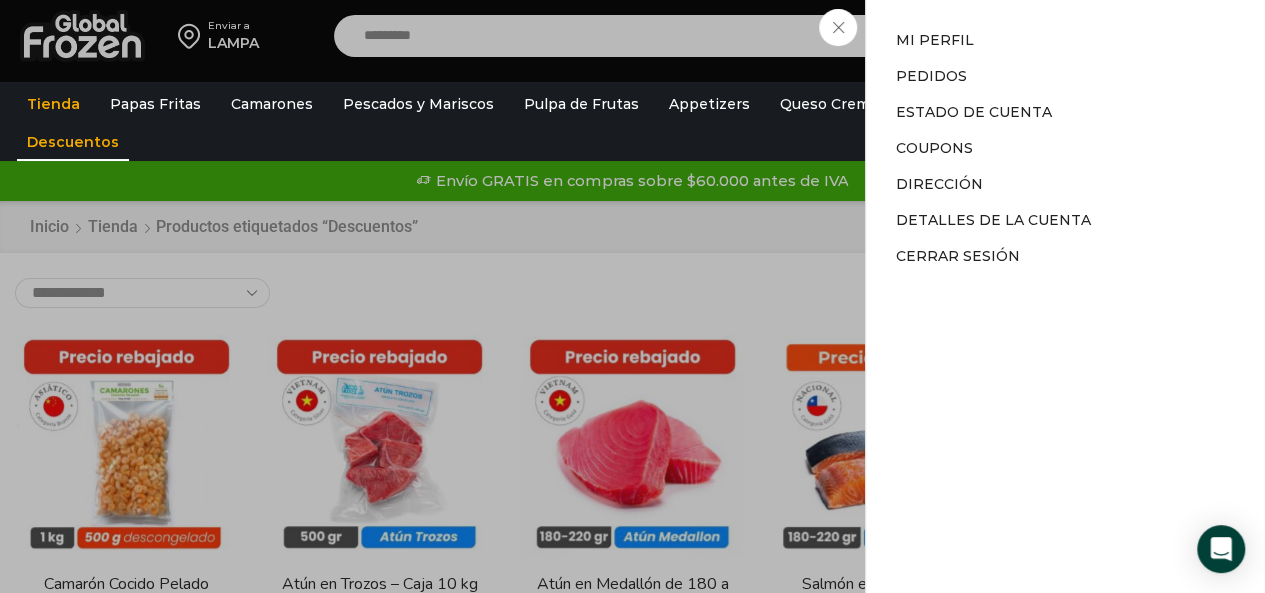 click on "Mi cuenta
Mi cuenta
Mi perfil
Pedidos
Descargas
Estado de Cuenta
Coupons
Dirección
Detalles de la cuenta" at bounding box center [1076, 36] 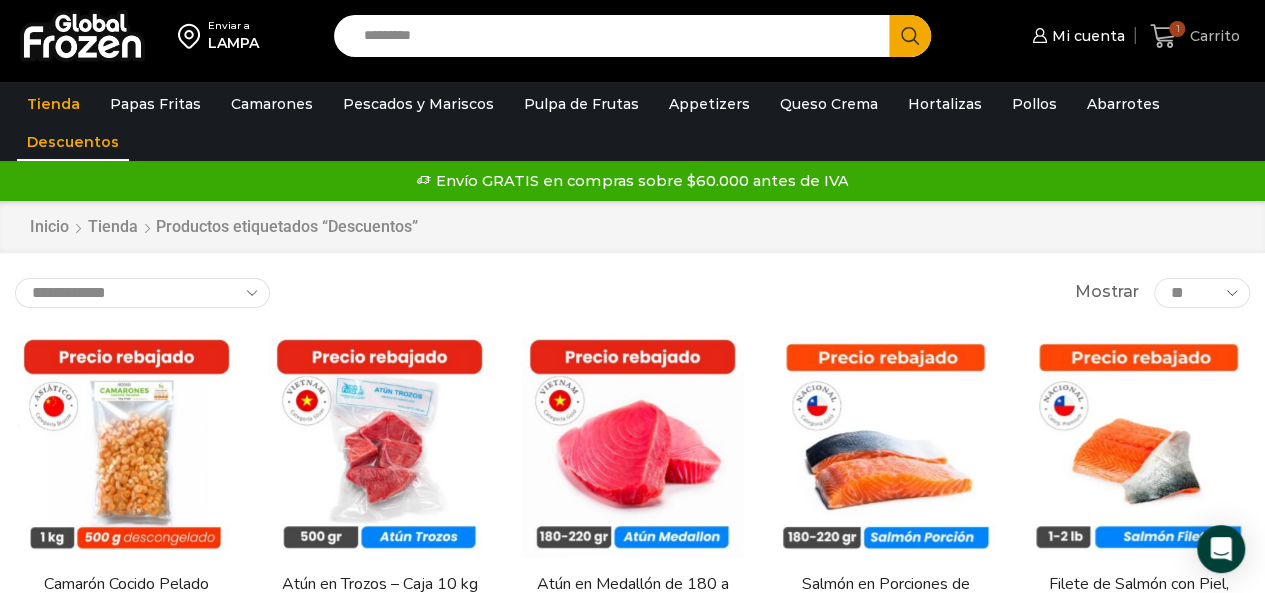 click on "1
Carrito" at bounding box center [1195, 36] 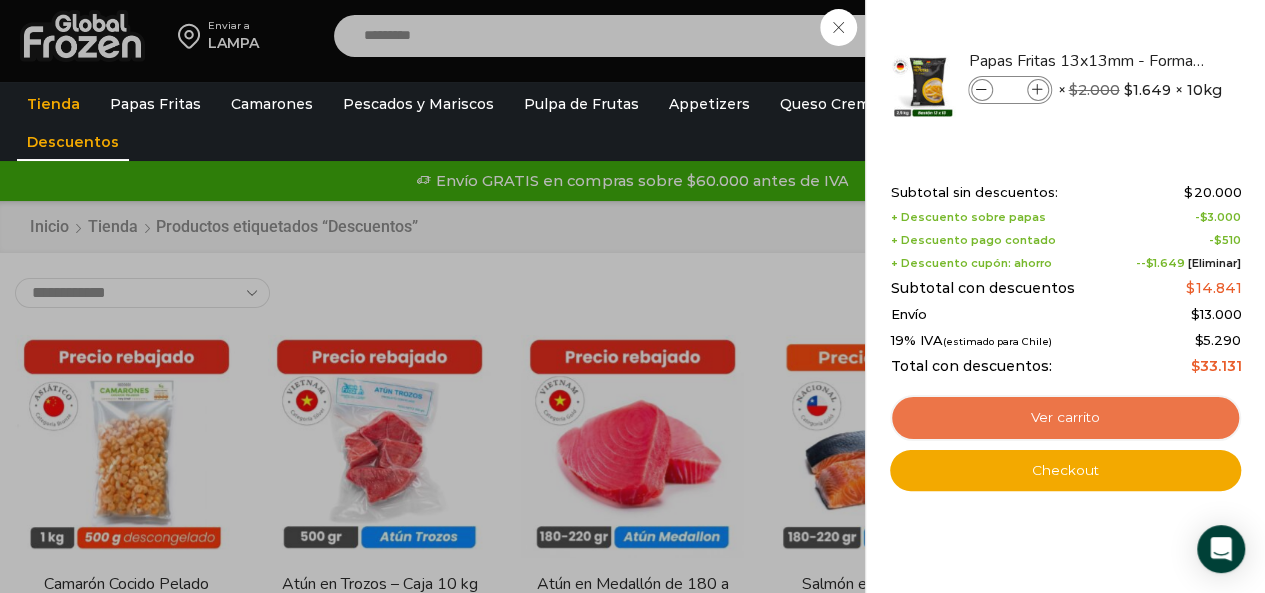 click on "Ver carrito" at bounding box center [1065, 418] 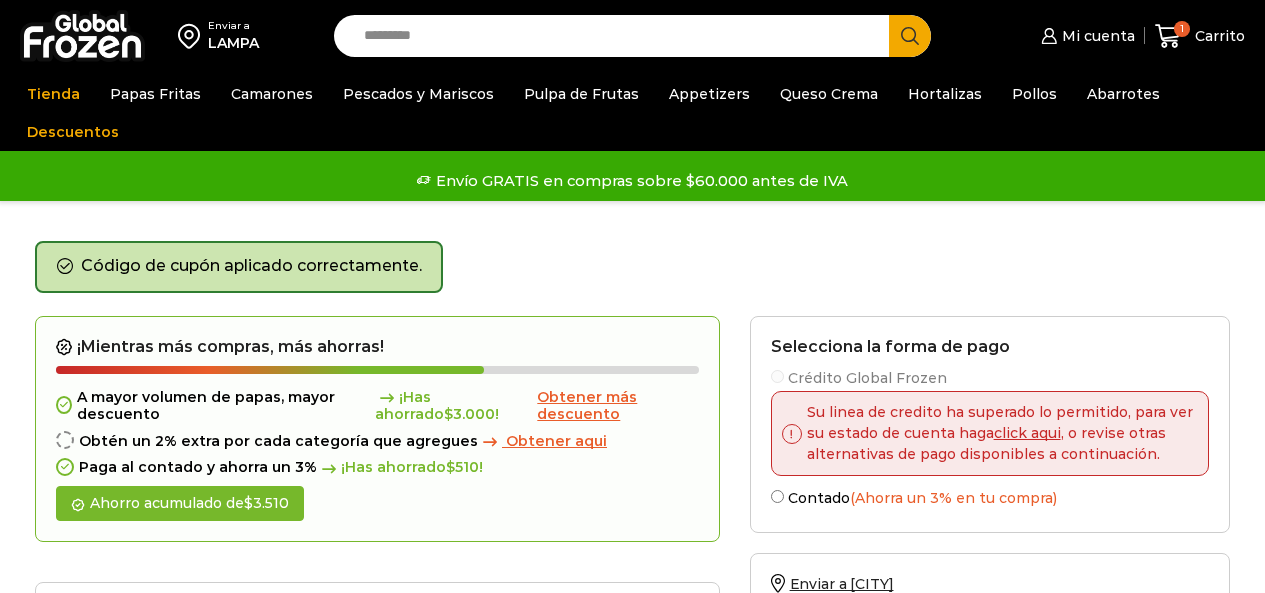 scroll, scrollTop: 0, scrollLeft: 0, axis: both 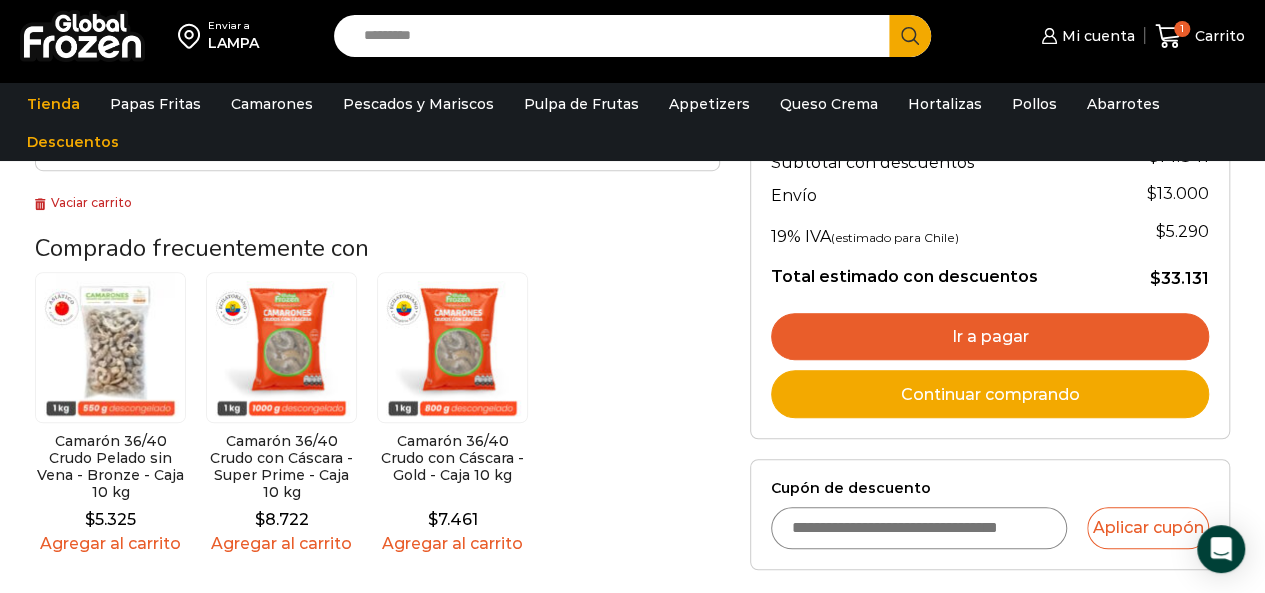 click on "Ir a pagar" at bounding box center (990, 337) 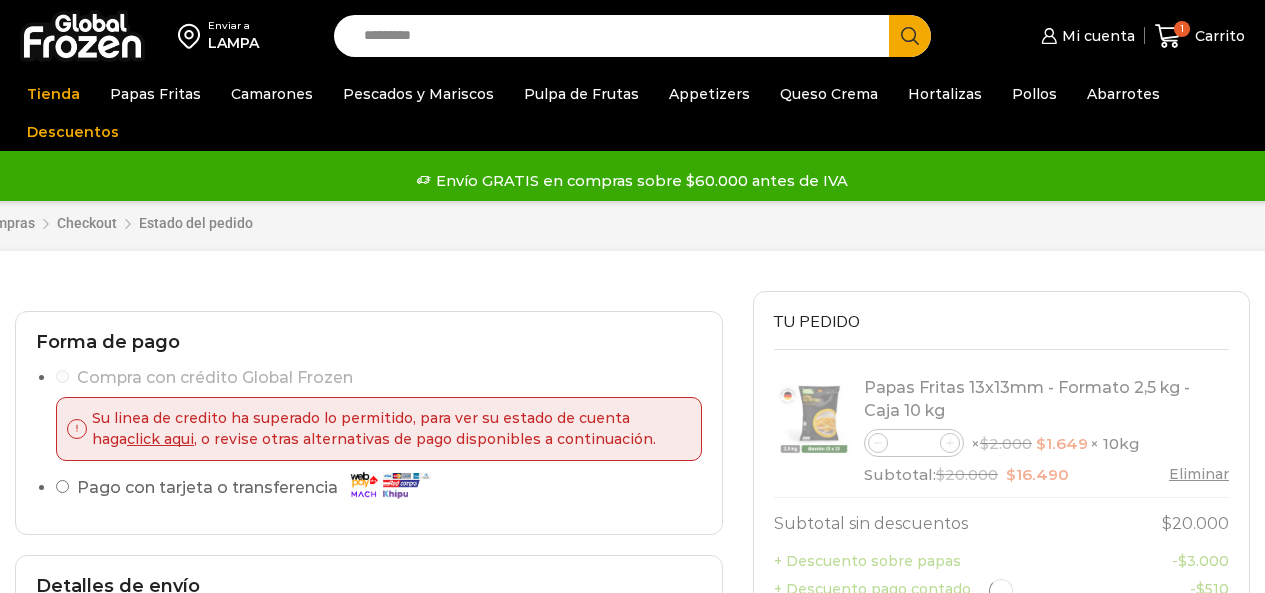 select on "*" 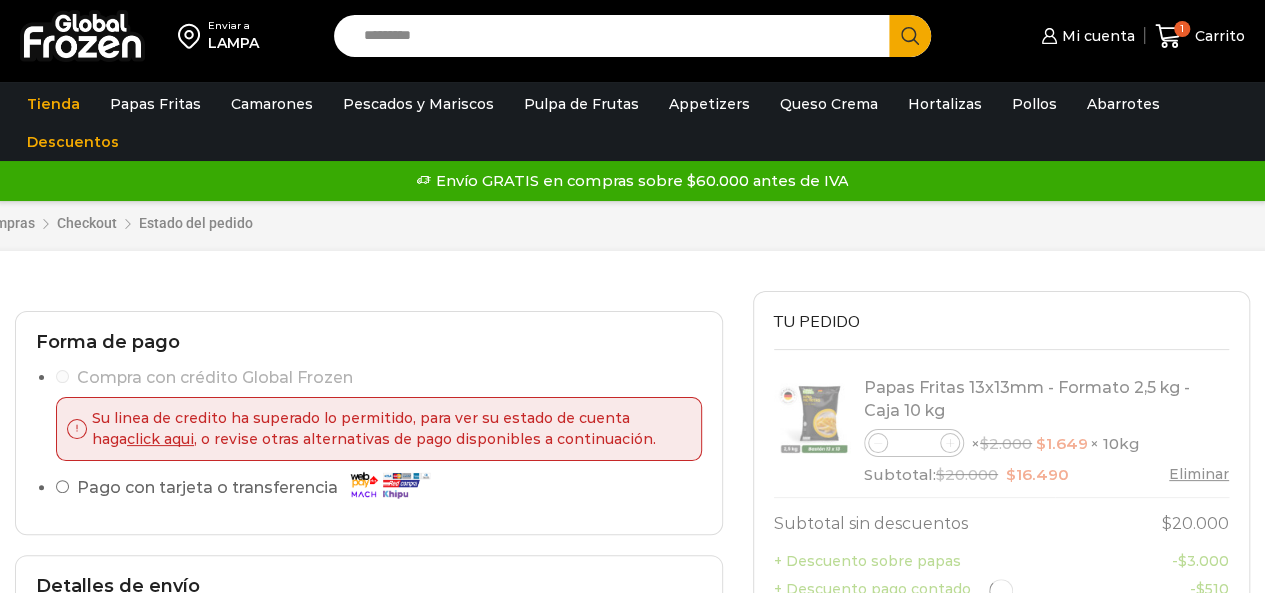 scroll, scrollTop: 0, scrollLeft: 0, axis: both 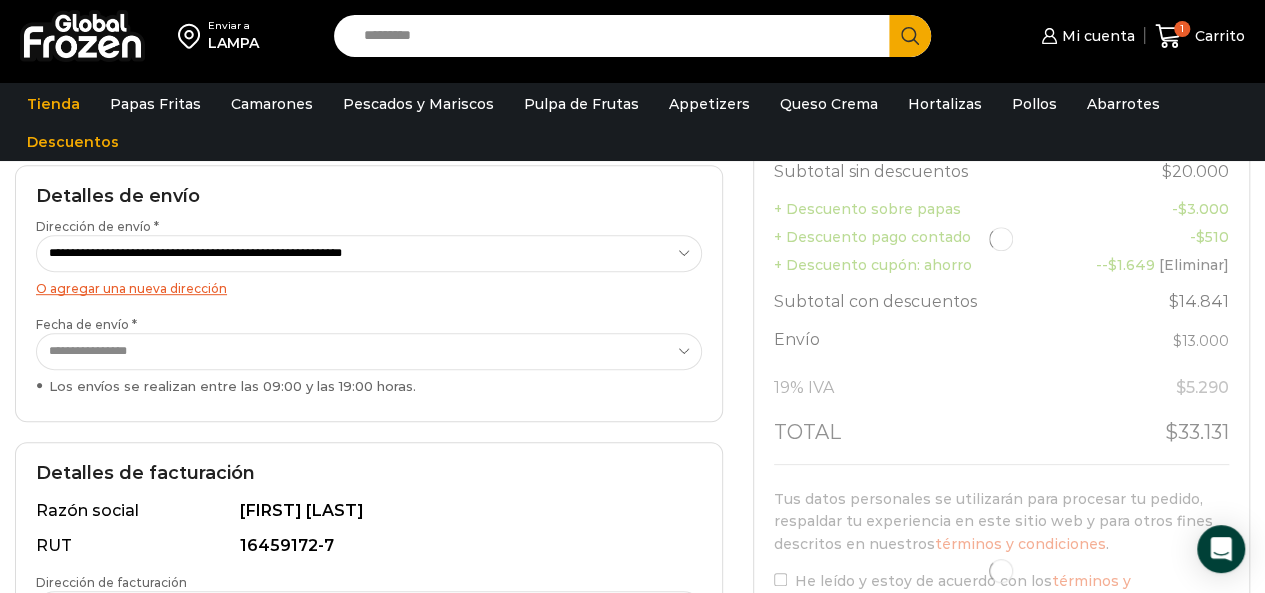 click on "O agregar una nueva dirección" at bounding box center [131, 288] 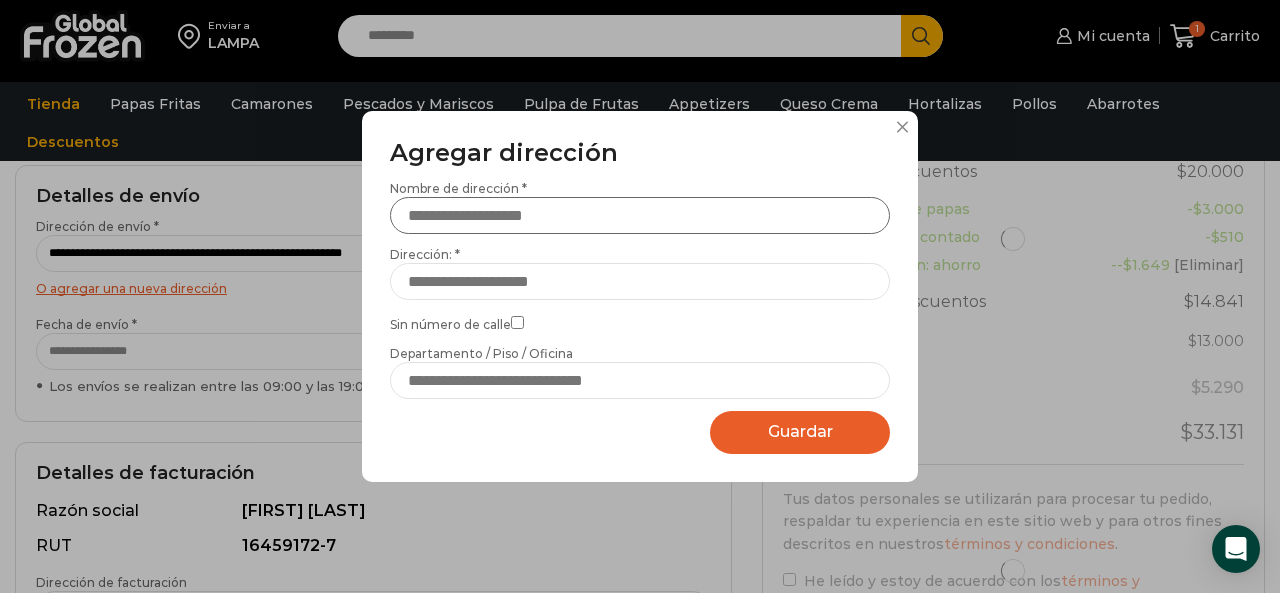 click on "Nombre de dirección *" at bounding box center (640, 215) 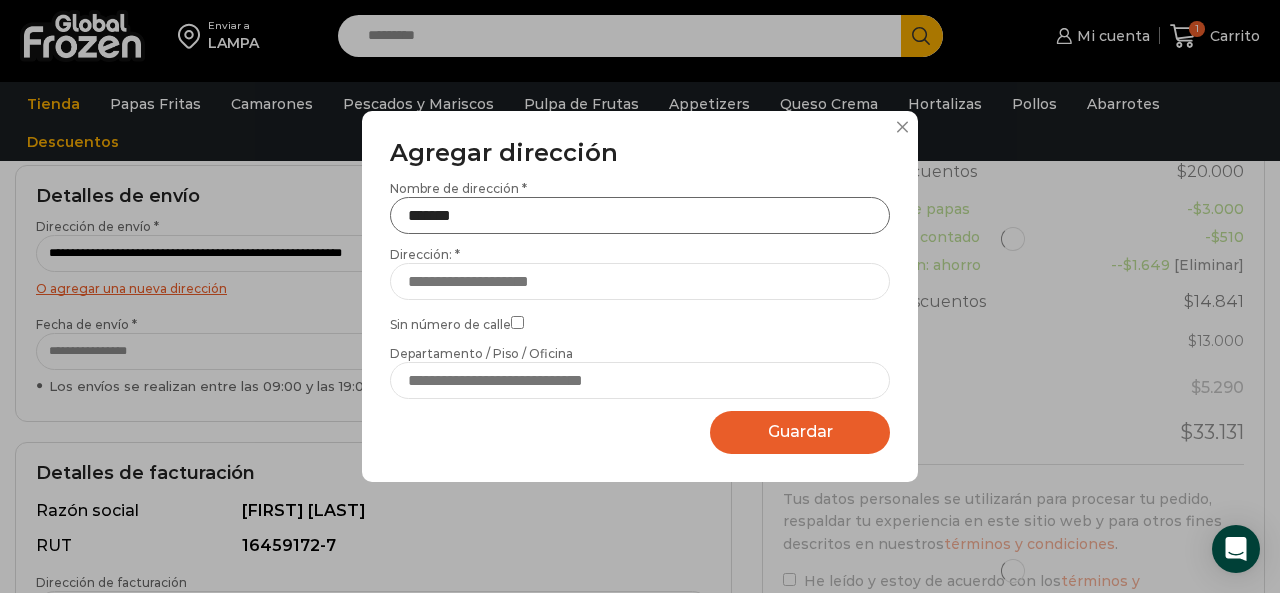 type on "*******" 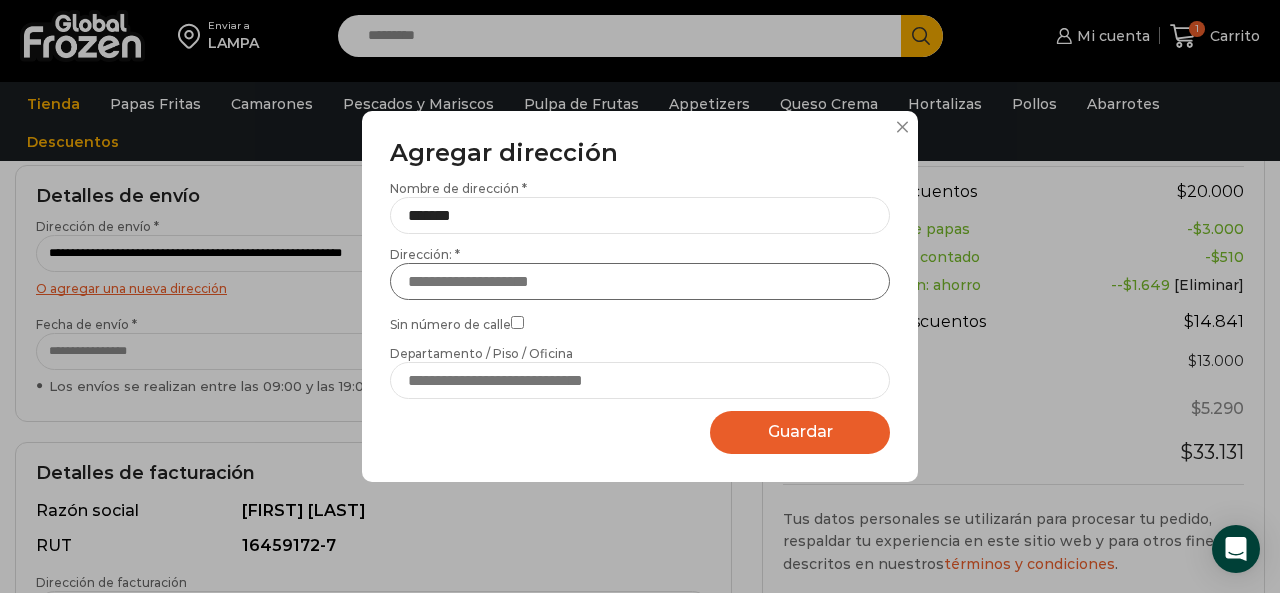 paste on "**********" 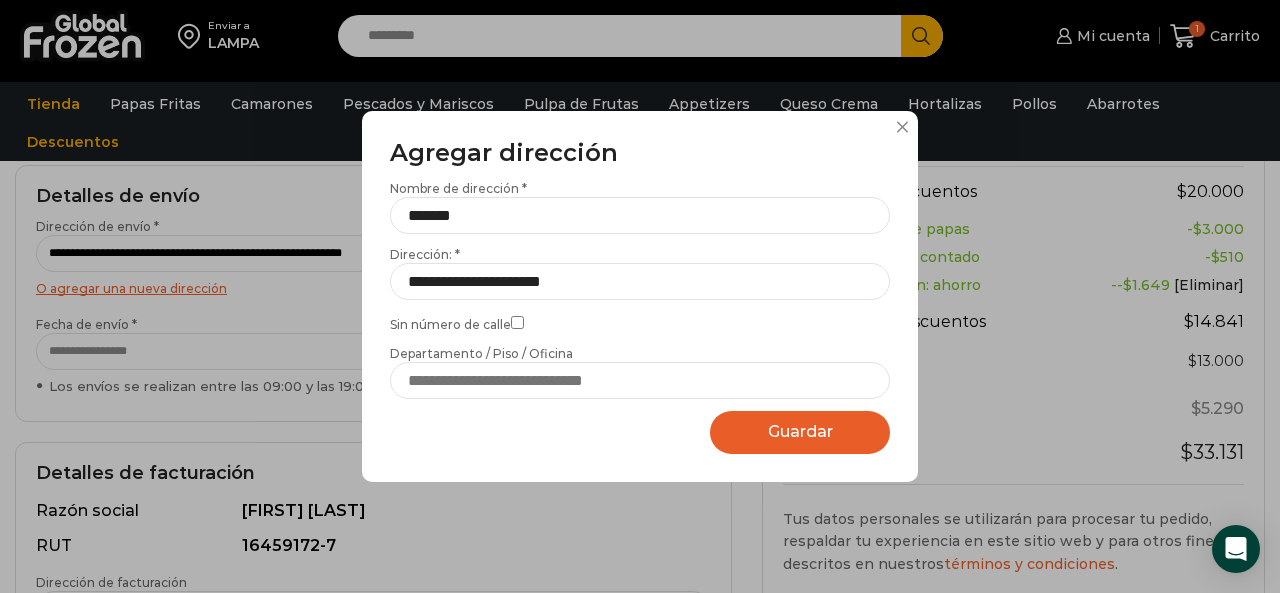 click on "Sin número de calle" at bounding box center [640, 322] 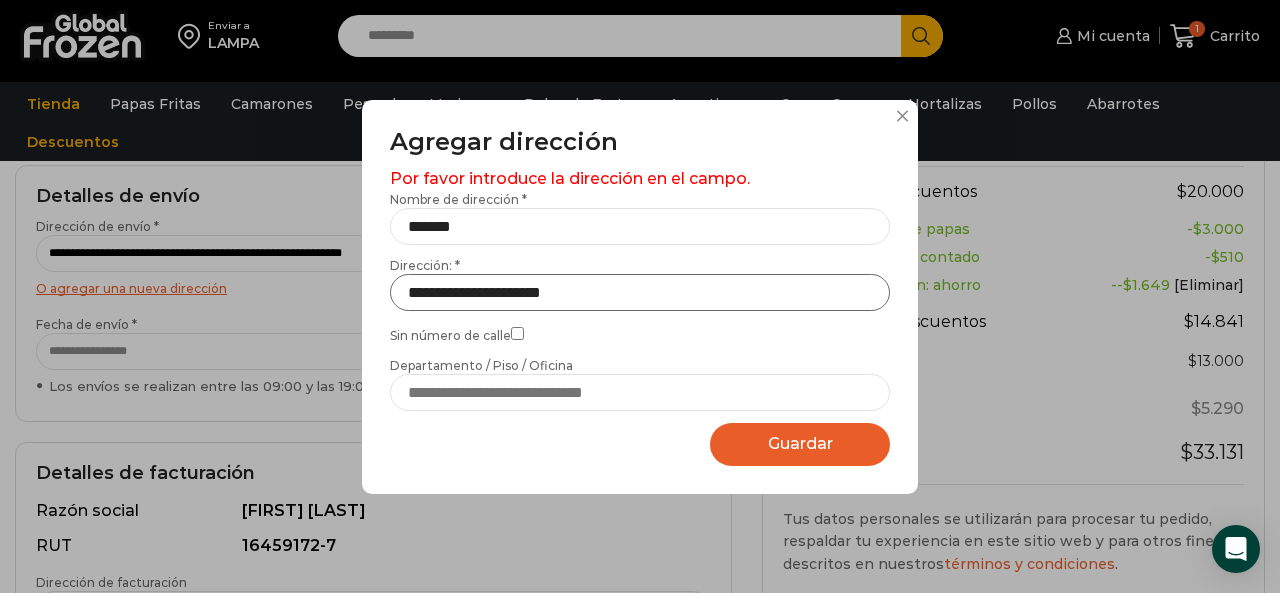click on "**********" at bounding box center (640, 292) 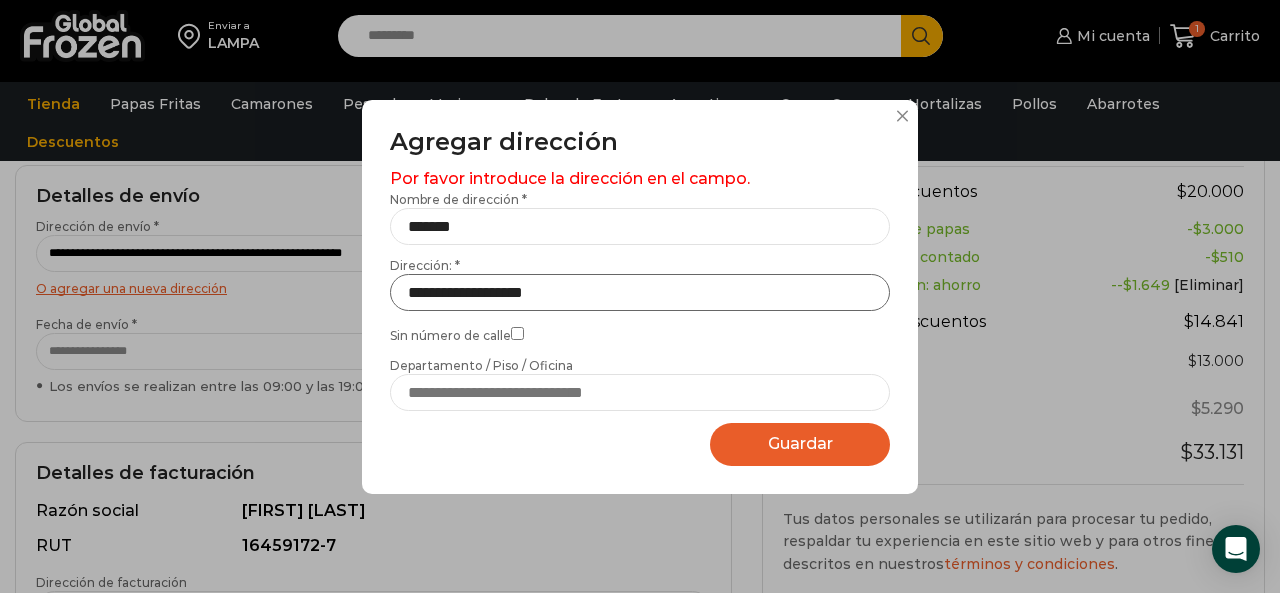 type on "**********" 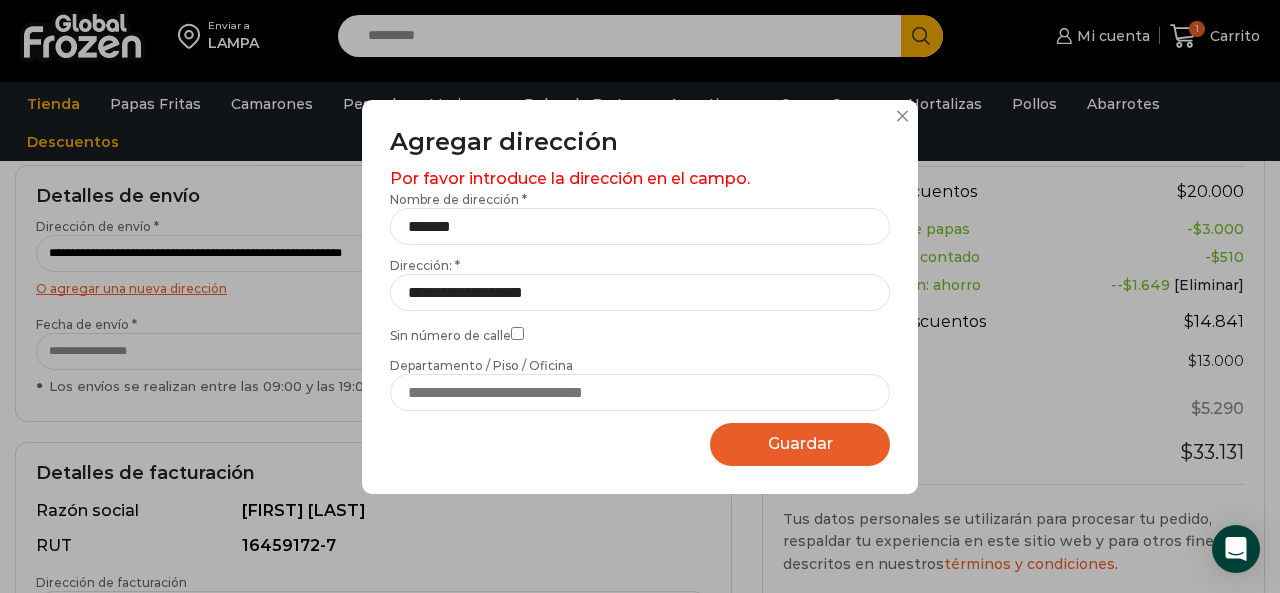 click on "Sin número de calle" at bounding box center [640, 333] 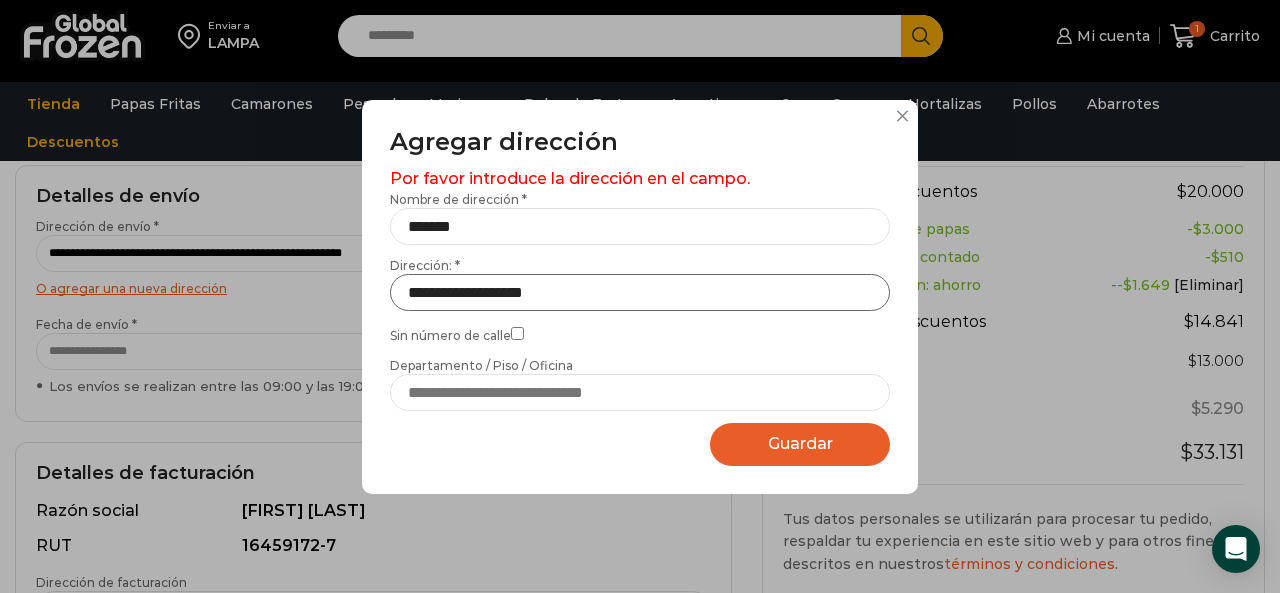 click on "**********" at bounding box center (640, 292) 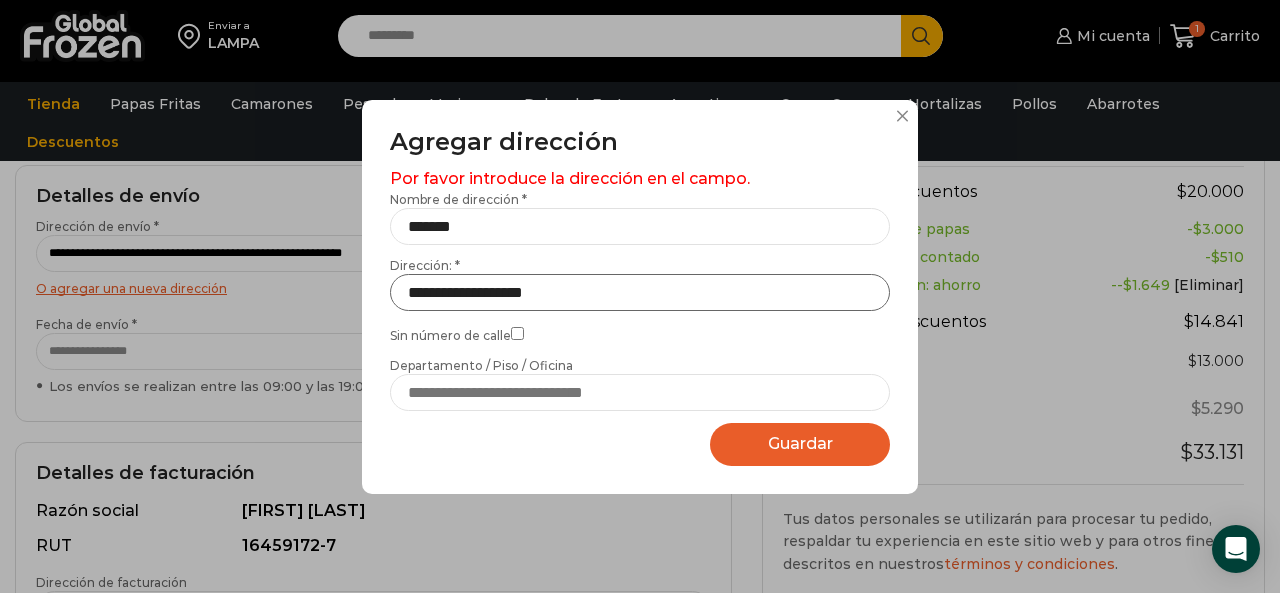 drag, startPoint x: 634, startPoint y: 287, endPoint x: 265, endPoint y: 279, distance: 369.0867 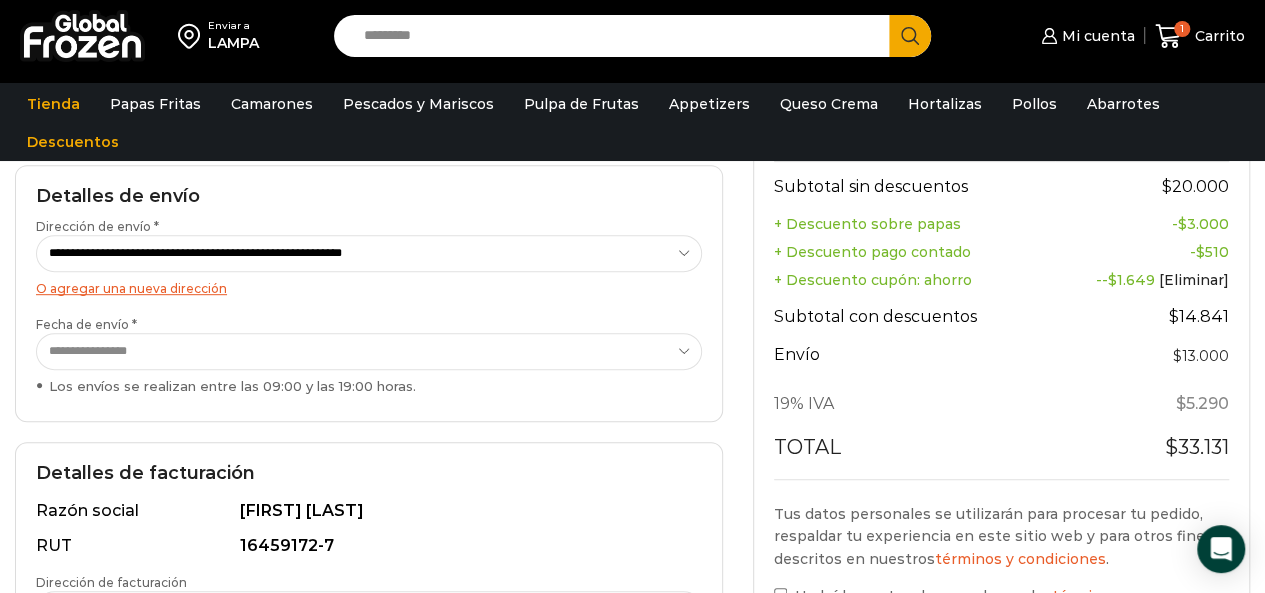 click on "O agregar una nueva dirección" at bounding box center (131, 288) 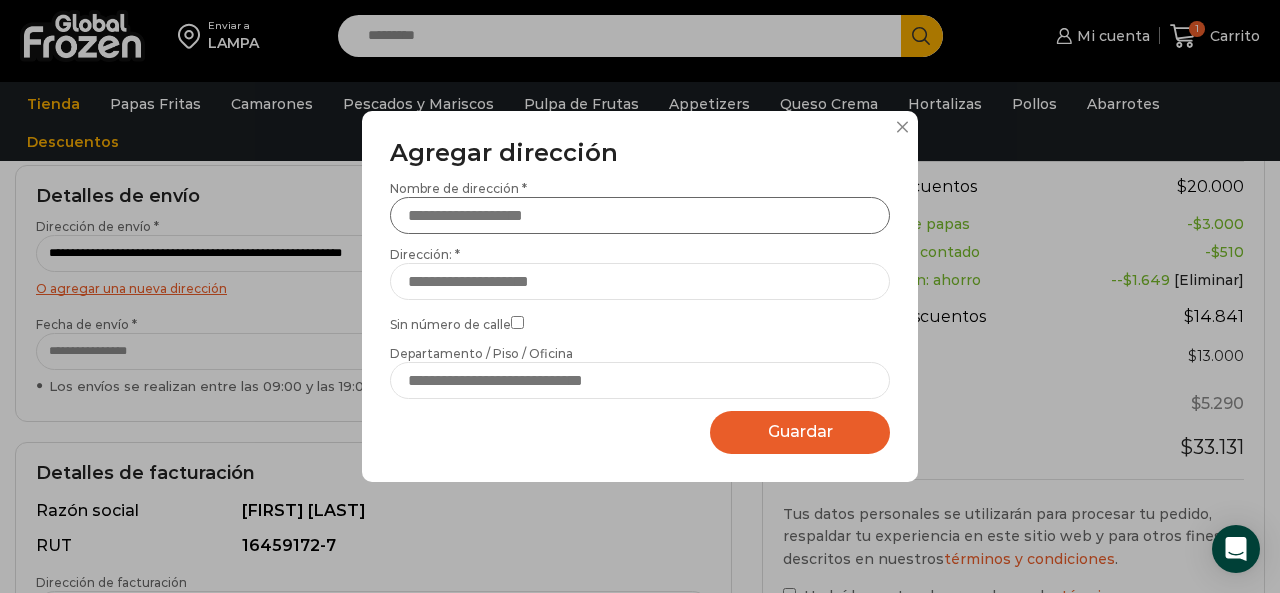 click on "Nombre de dirección *" at bounding box center [640, 215] 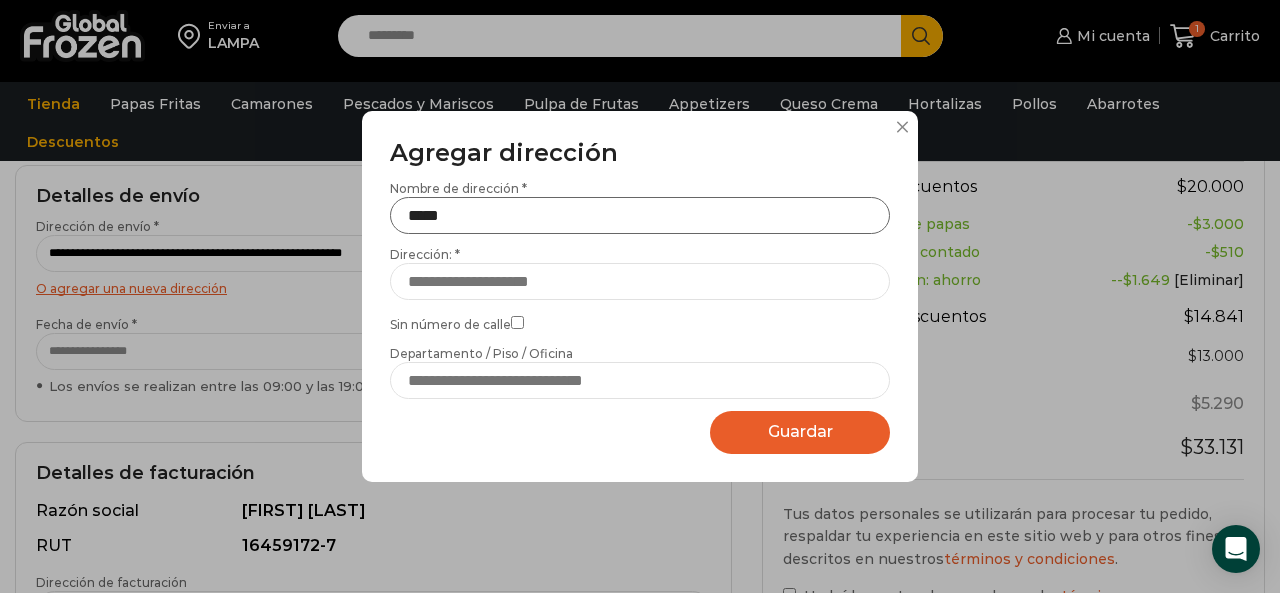 type on "*****" 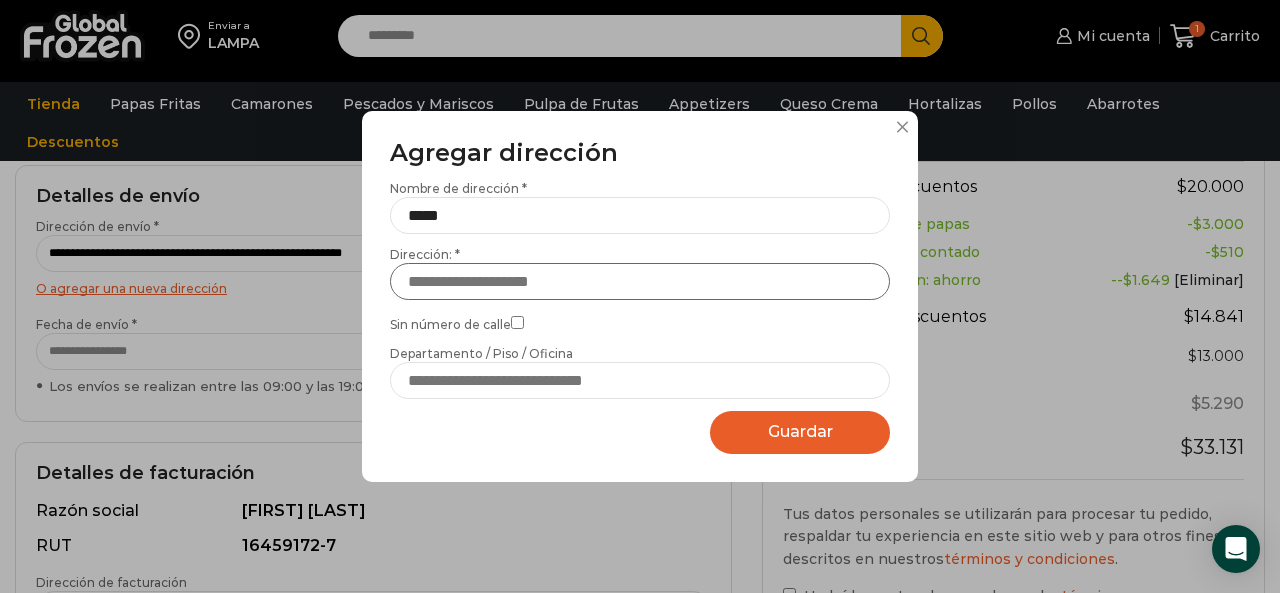 paste on "**********" 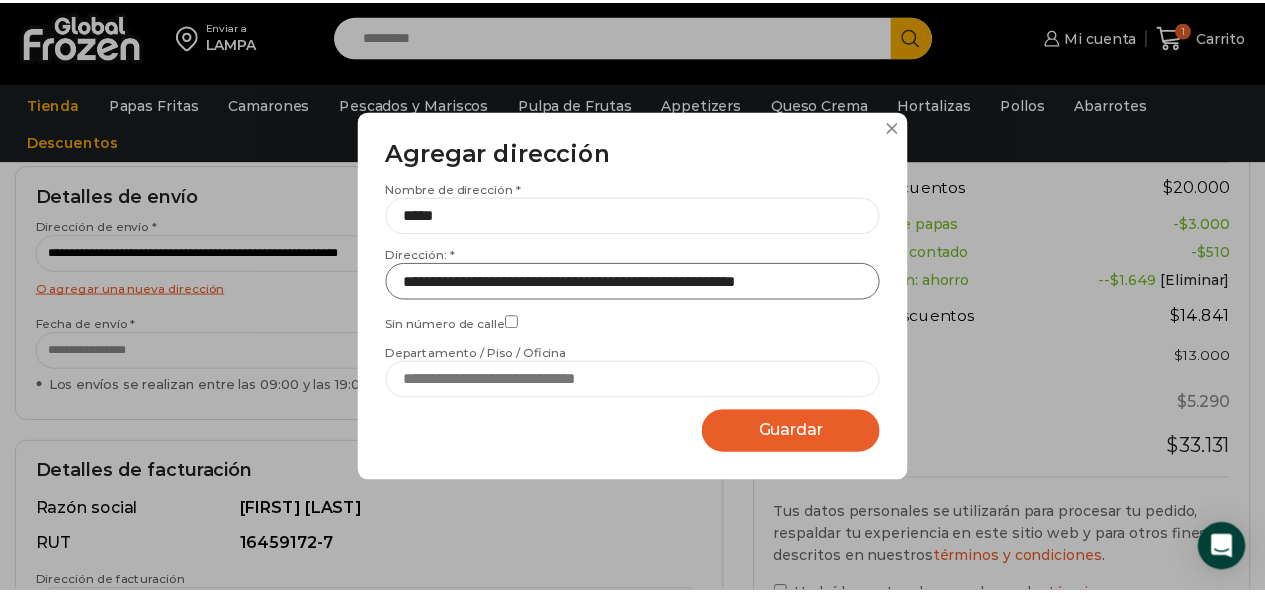 scroll, scrollTop: 0, scrollLeft: 0, axis: both 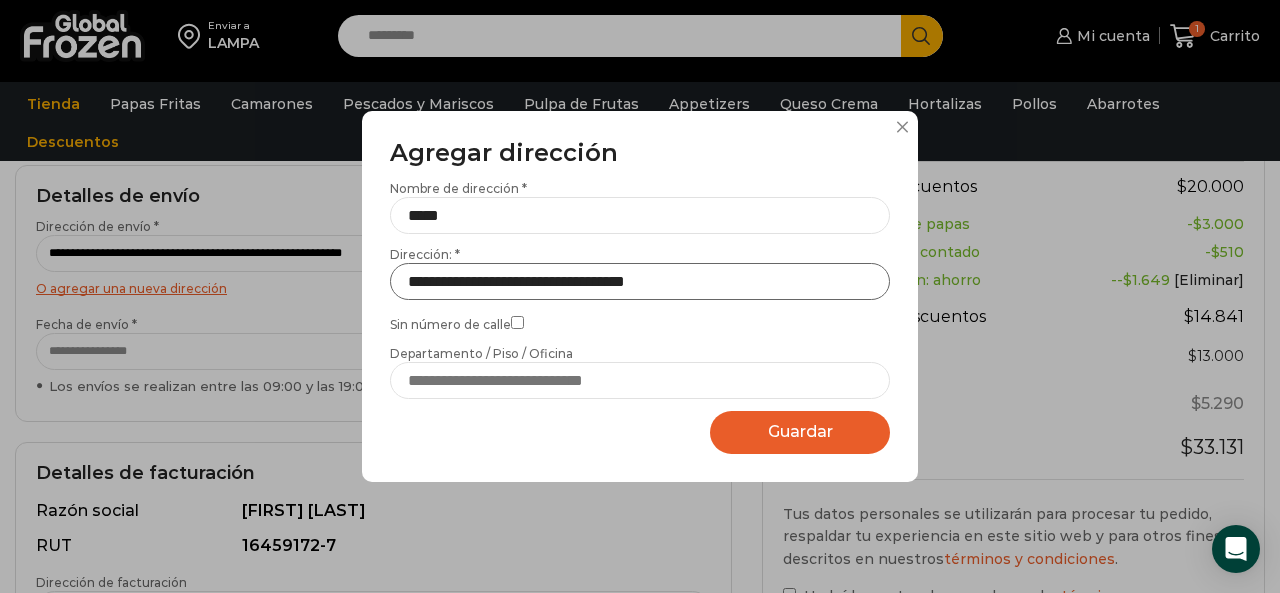type on "**********" 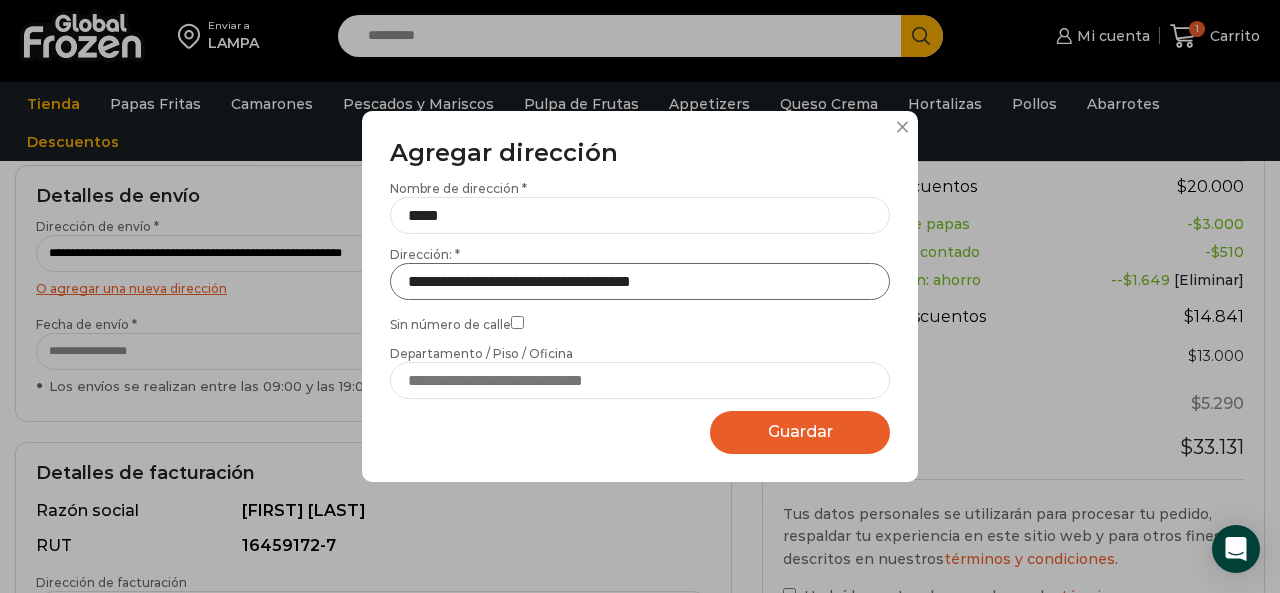 drag, startPoint x: 743, startPoint y: 280, endPoint x: 345, endPoint y: 263, distance: 398.3629 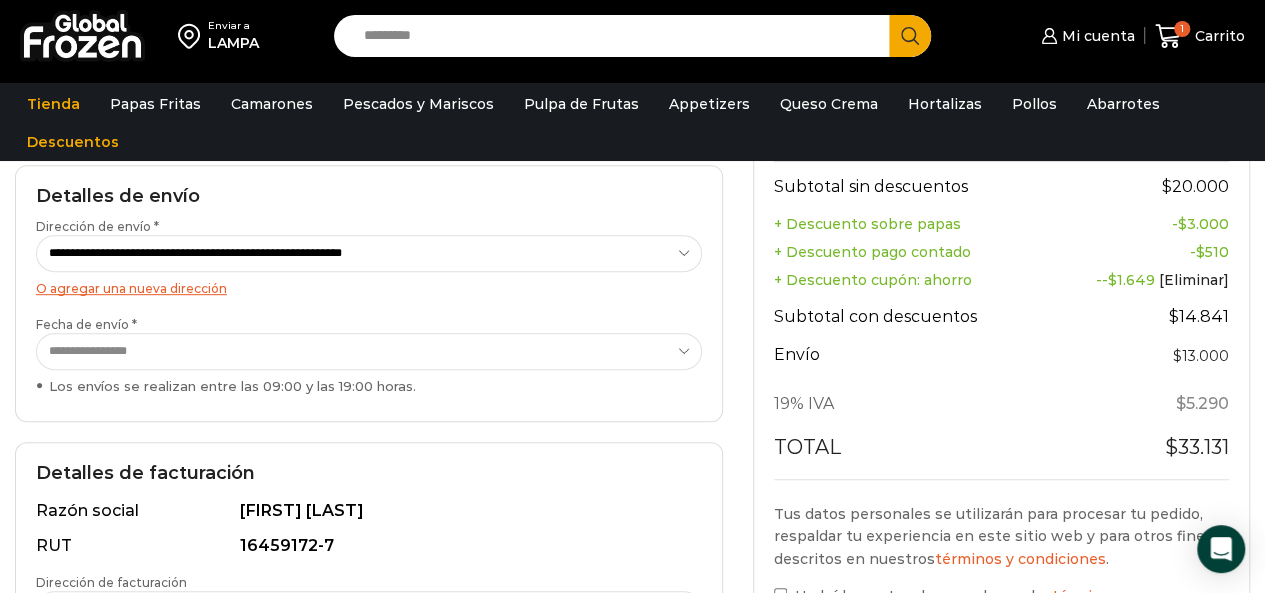click on "O agregar una nueva dirección" at bounding box center (131, 288) 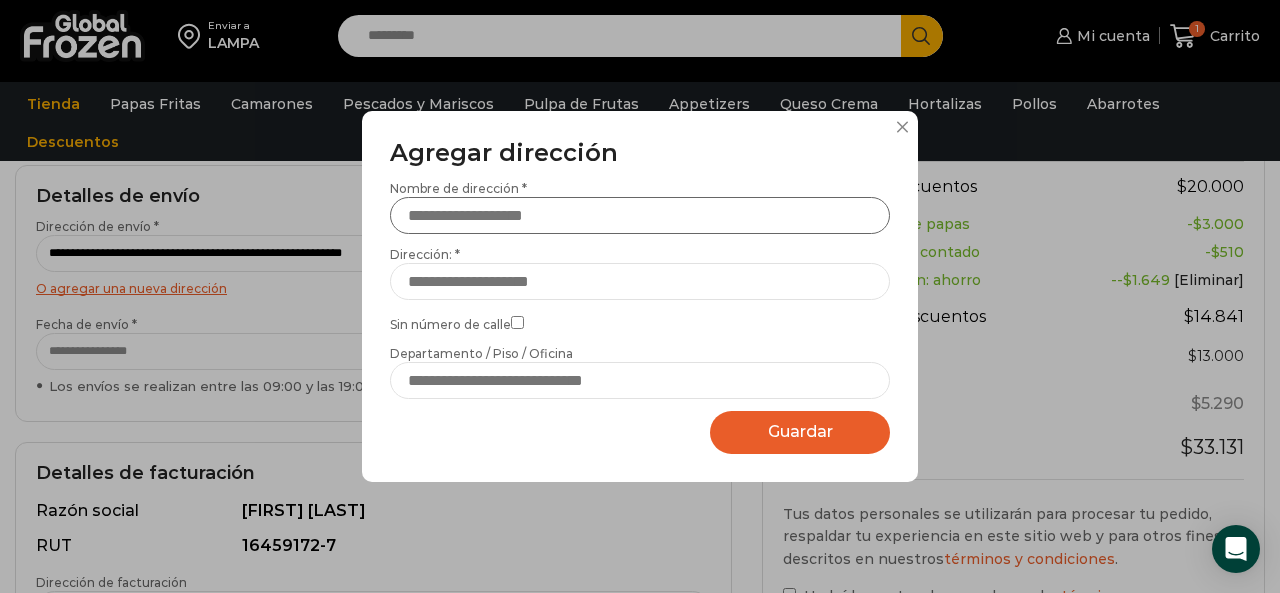 click on "Nombre de dirección *" at bounding box center [640, 215] 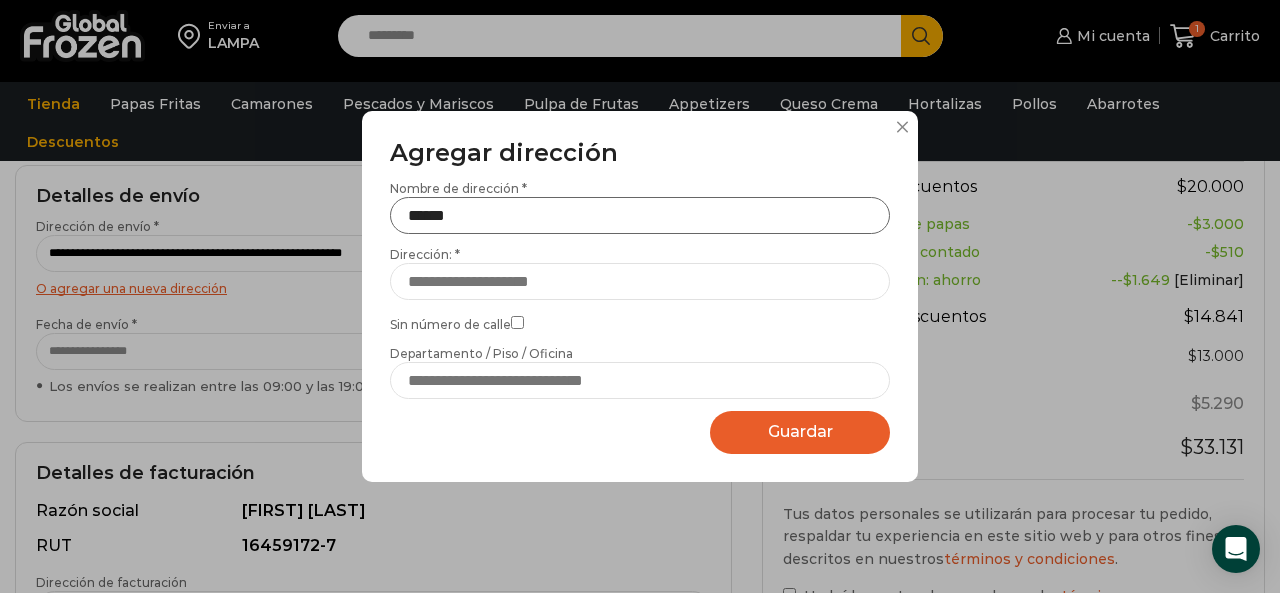 type on "*****" 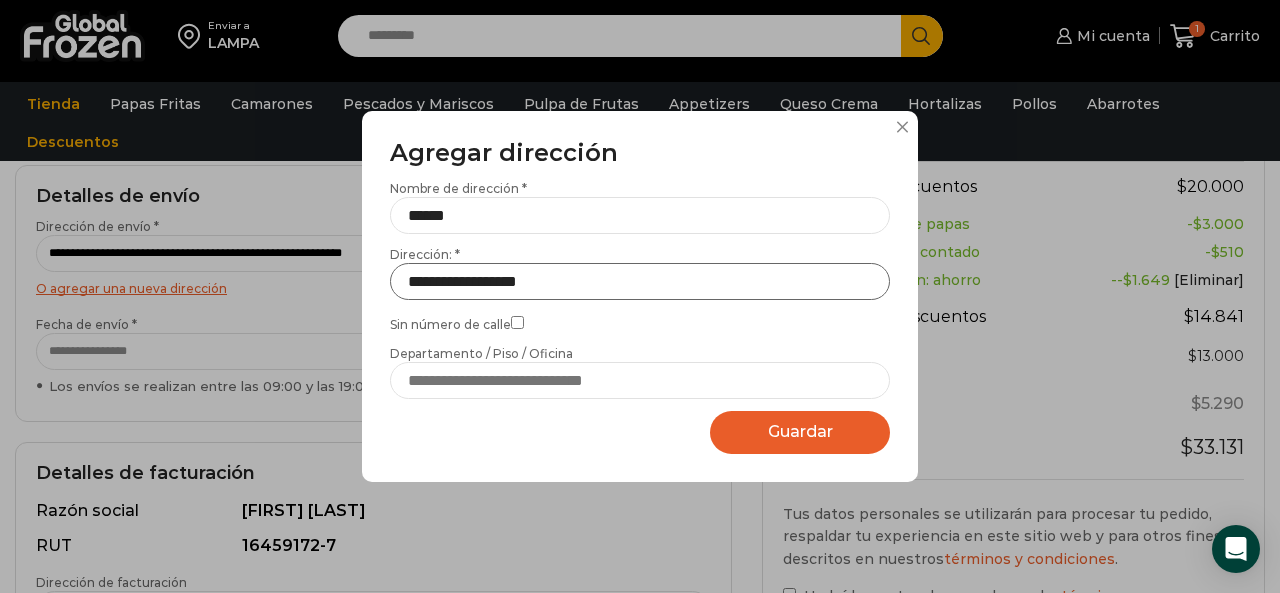 click on "**********" at bounding box center (640, 281) 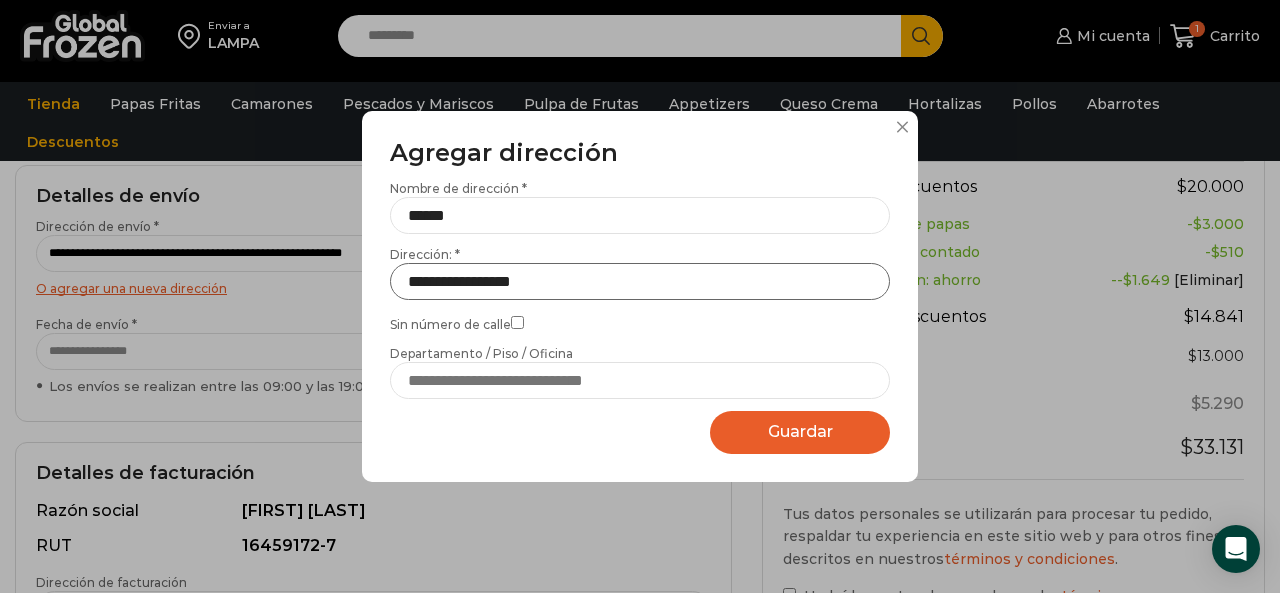 click on "**********" at bounding box center (640, 281) 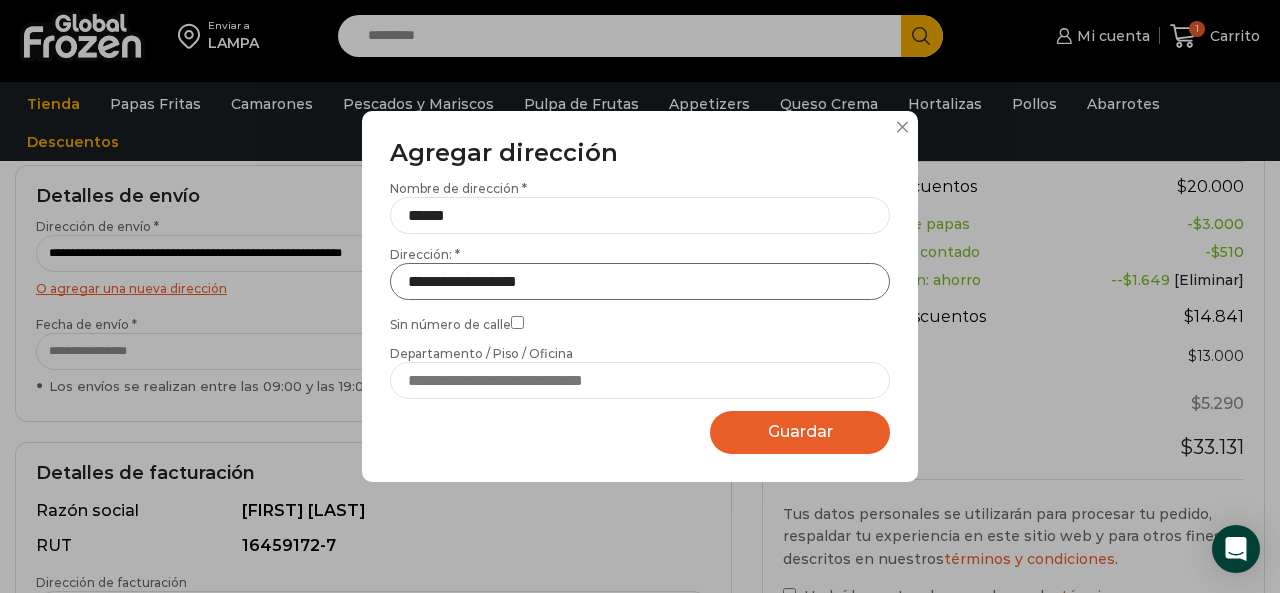 type on "**********" 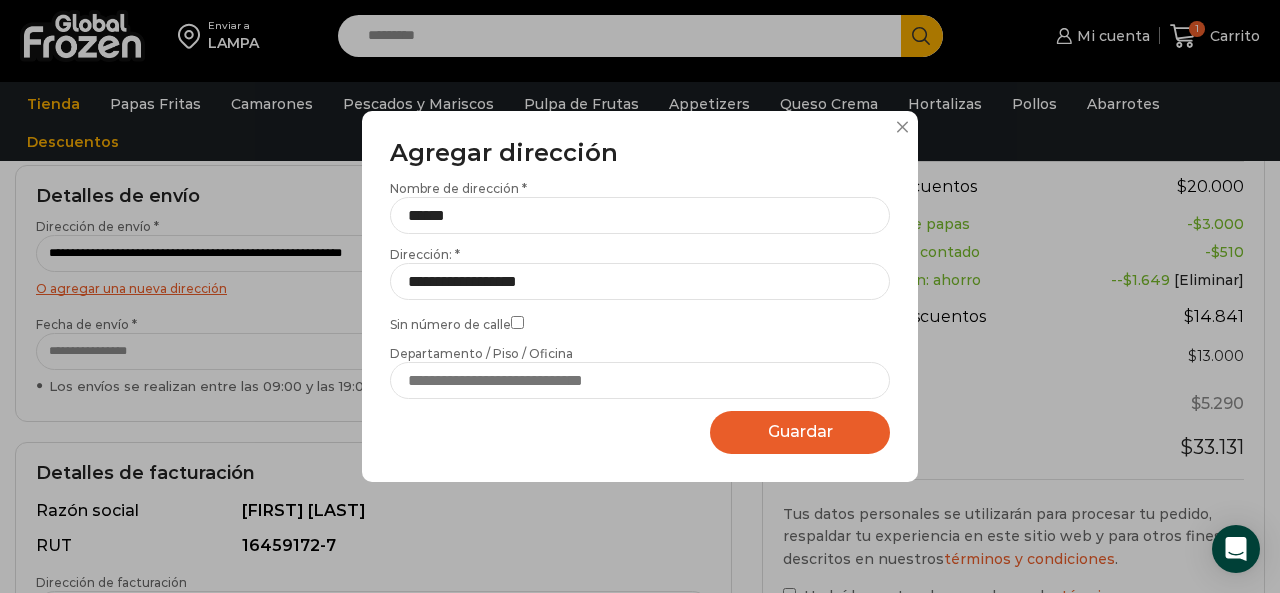 click on "**********" at bounding box center [640, 296] 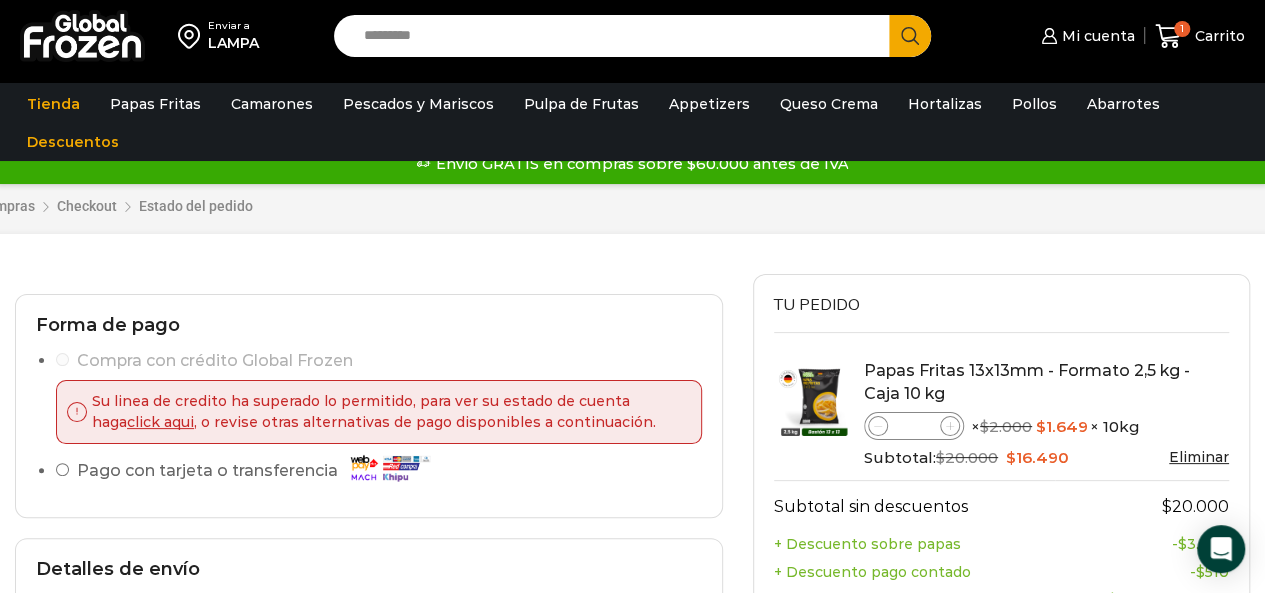 scroll, scrollTop: 0, scrollLeft: 0, axis: both 